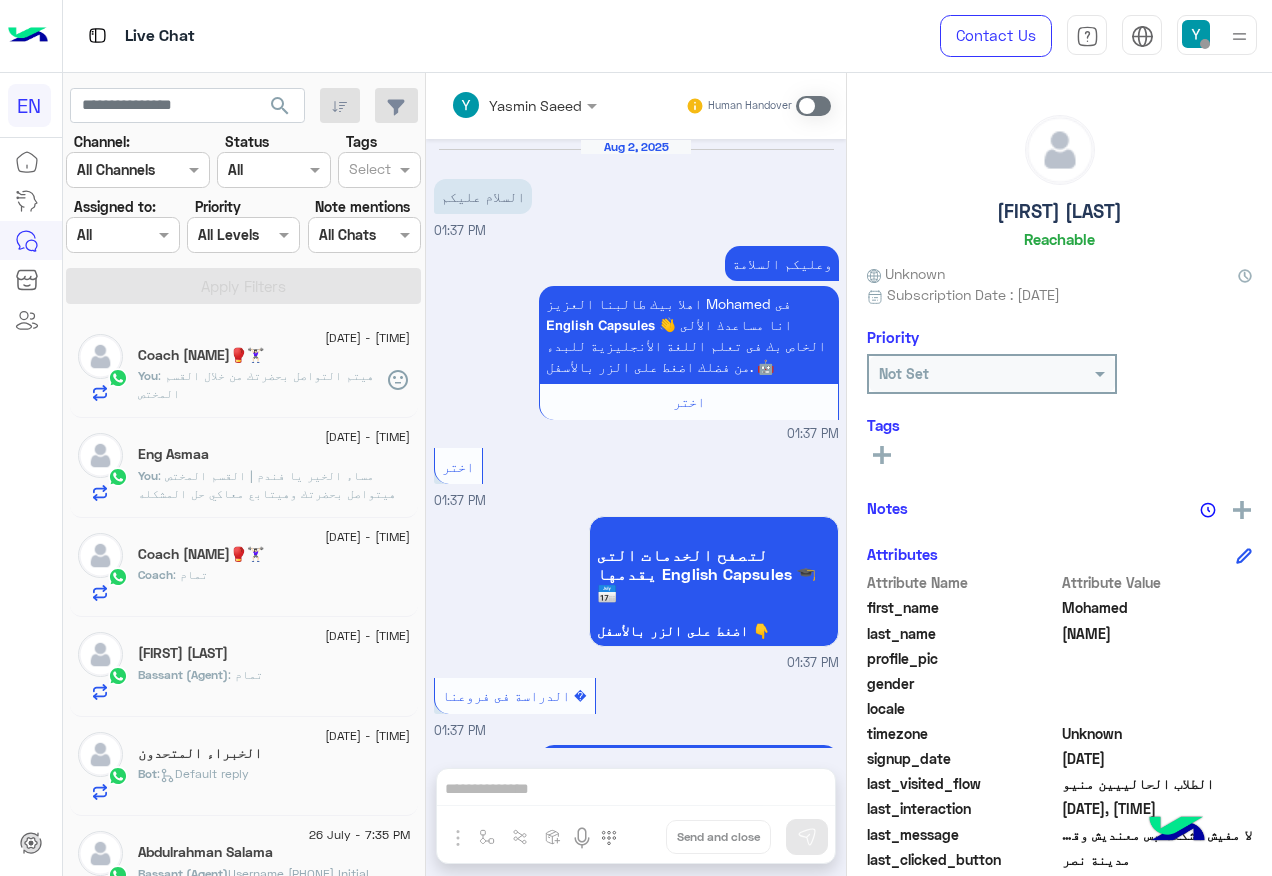 scroll, scrollTop: 0, scrollLeft: 0, axis: both 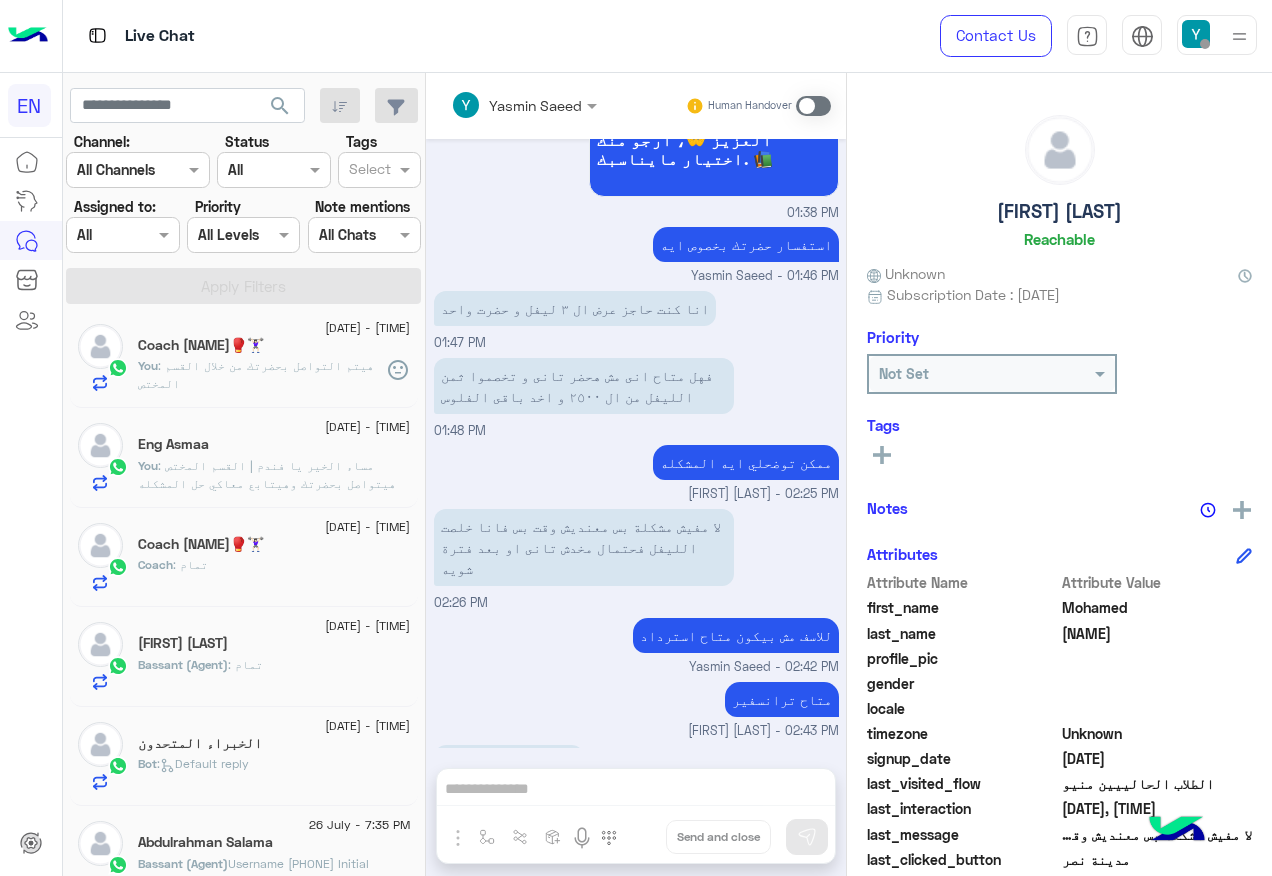 click on "Yasmin Saeed Human Handover     Aug 2, 2025  السلام عليكم   01:37 PM  وعليكم السلامة اهلا بيك طالبنا العزيز Mohamed فى 𝗘𝗻𝗴𝗹𝗶𝘀𝗵 𝗖𝗮𝗽𝘀𝘂𝗹𝗲𝘀 👋 انا مساعدك الألى الخاص بك فى تعلم اللغة الأنجليزية للبدء من فضلك اضغط على الزر بالأسفل. 🤖  اختر     01:37 PM   اختر    01:37 PM  لتصفح الخدمات التى يقدمها English Capsules 🎓📅 اضغط على الزر بالأسفل 👇    01:37 PM   الدراسة فى فروعنا �    01:37 PM  هل أنت طالب حالي مسجل معنا سابقاً أم ترغب في الانضمام كطالب جديد؟ 🧑🏻‍💻🙋🏻‍♂️  الطلاب الجدد   الطلاب الحاليين     01:37 PM   الطلاب الحاليين    01:37 PM  من فضلك قم بالأختيار بالفرع المناسب 📍👨‍💼  الدقى   مدينة نصر   المعادى" at bounding box center [636, 478] 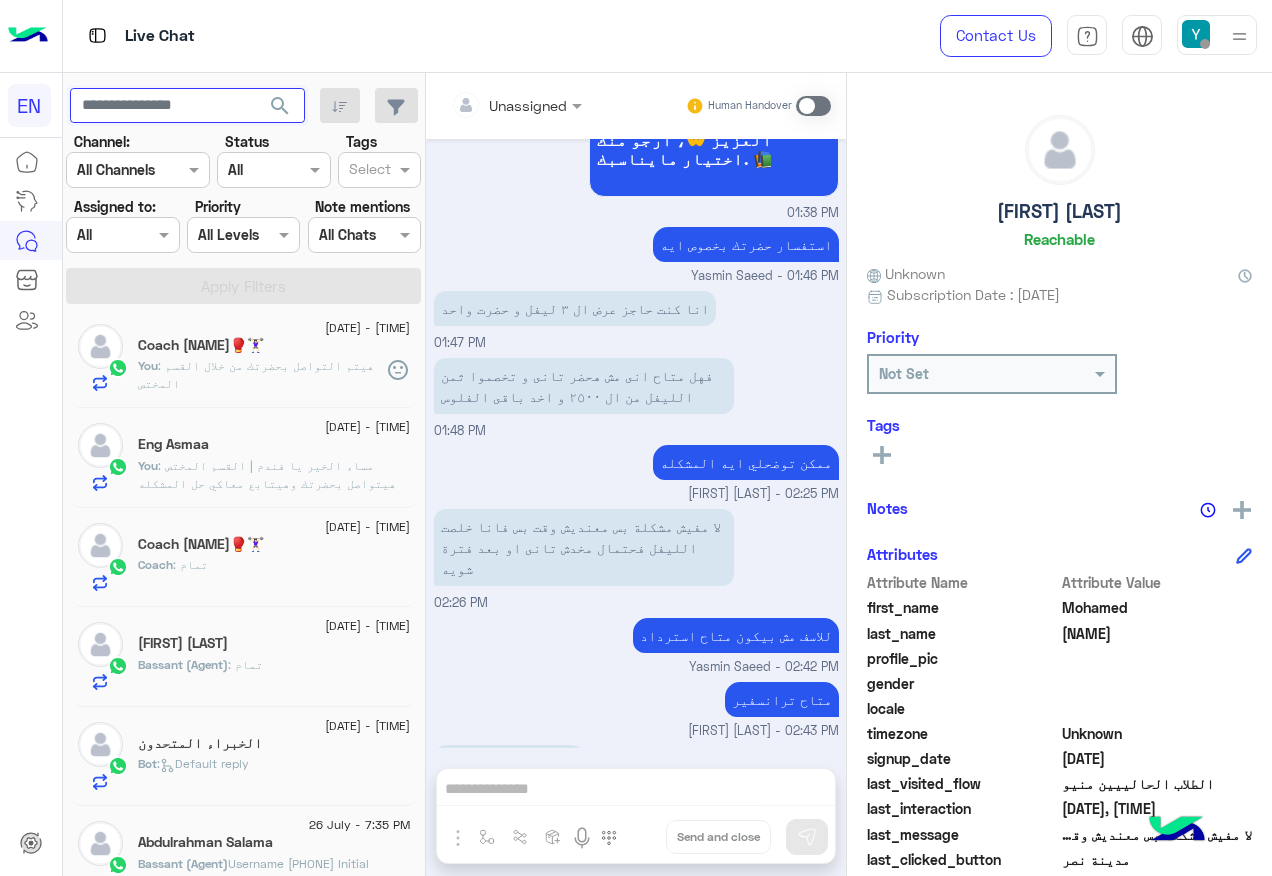click at bounding box center [187, 106] 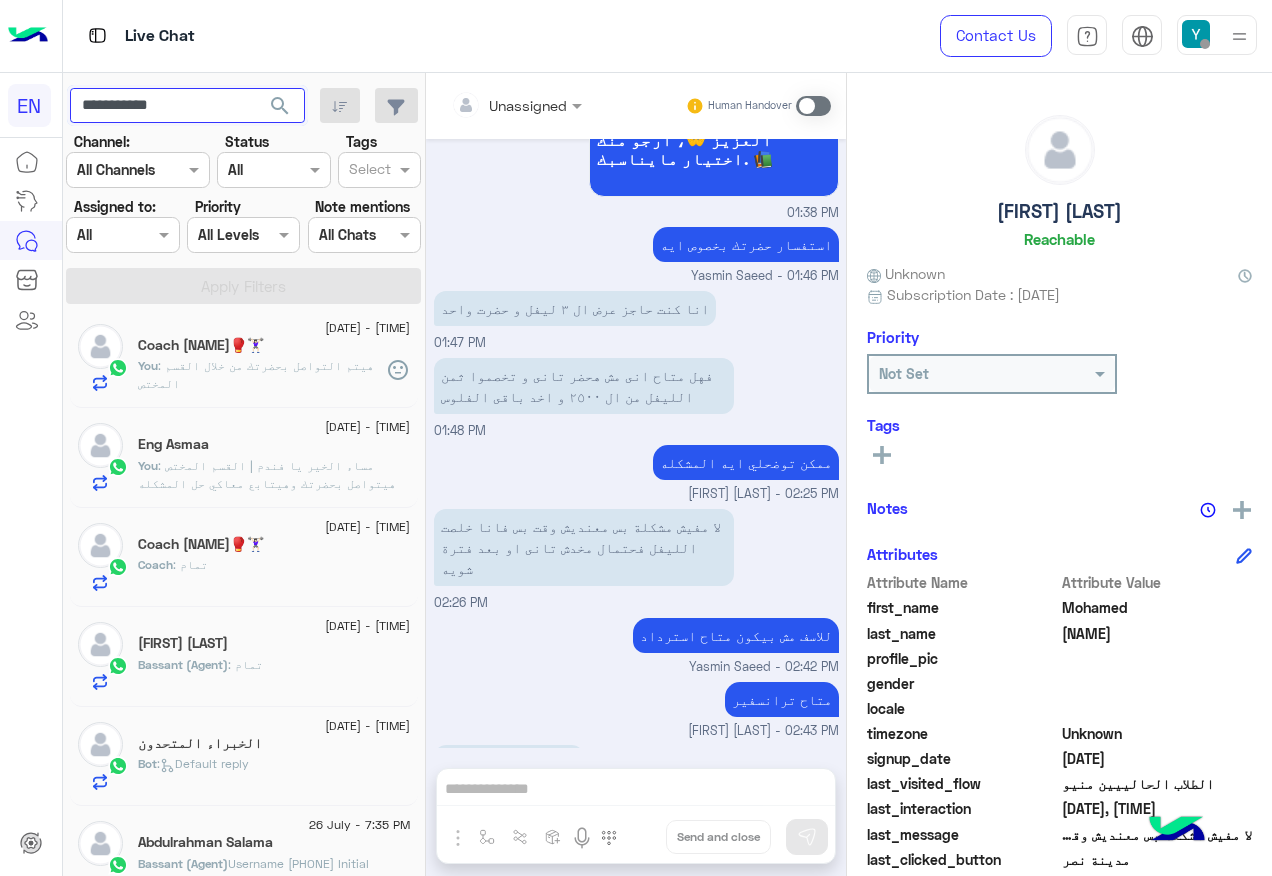 type on "**********" 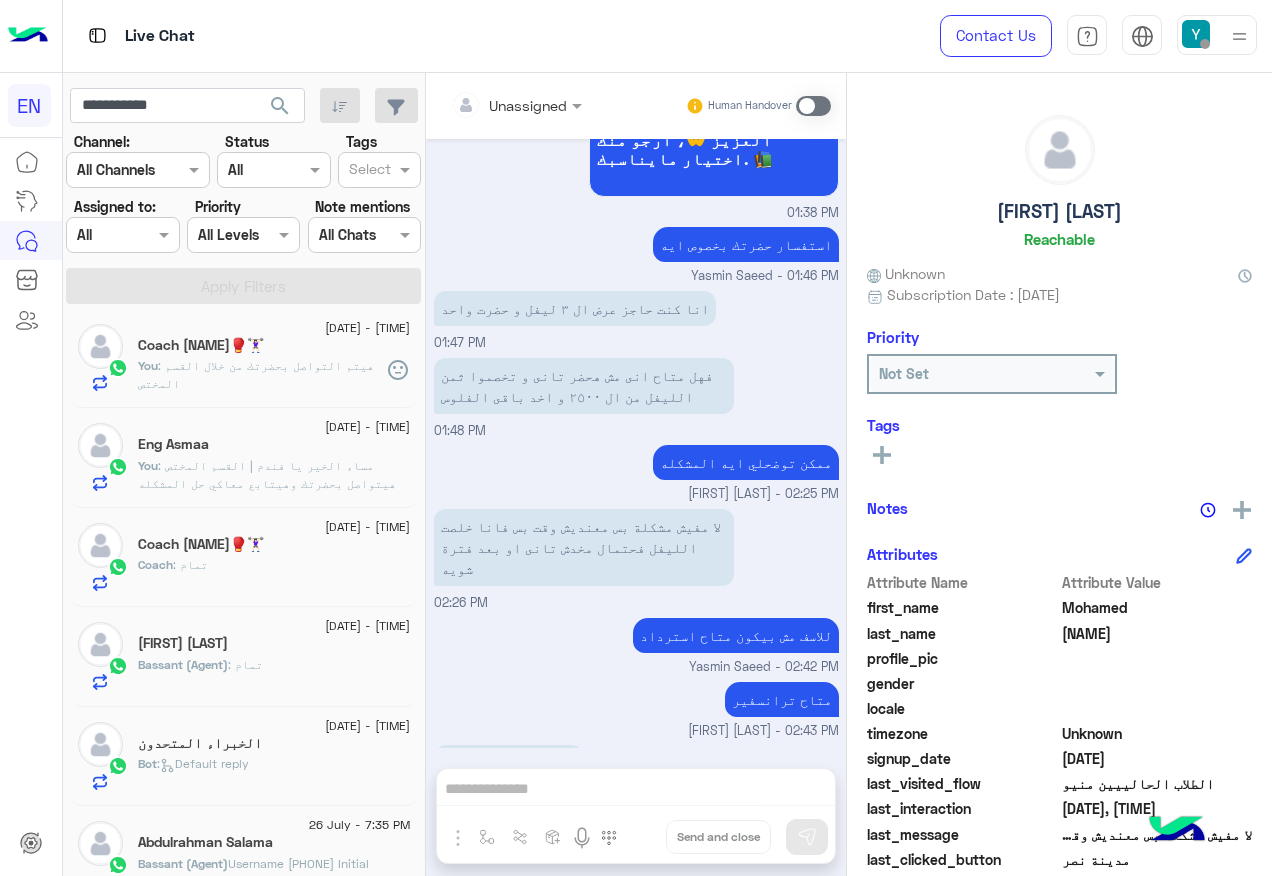 click on "search" 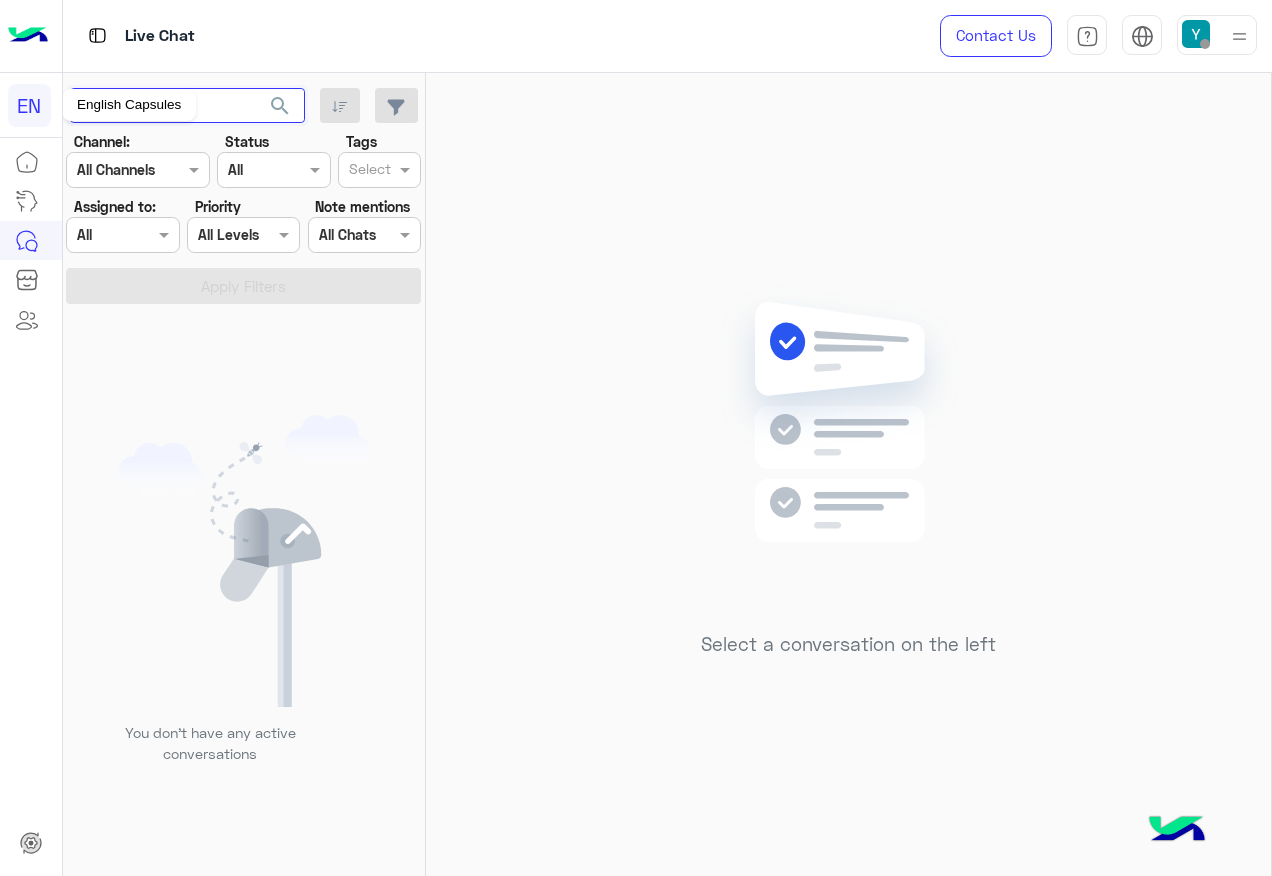 drag, startPoint x: 191, startPoint y: 106, endPoint x: 49, endPoint y: 108, distance: 142.01408 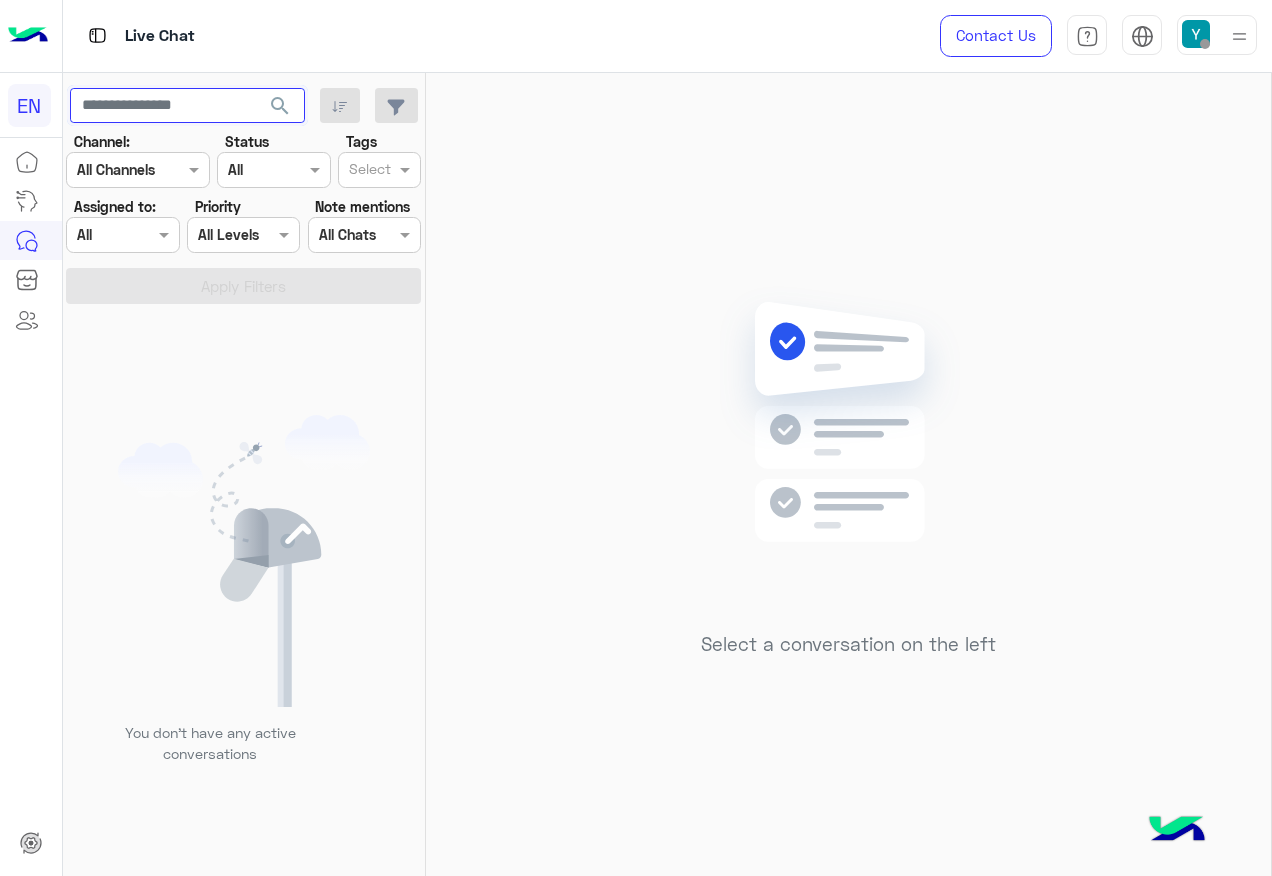 click at bounding box center (187, 106) 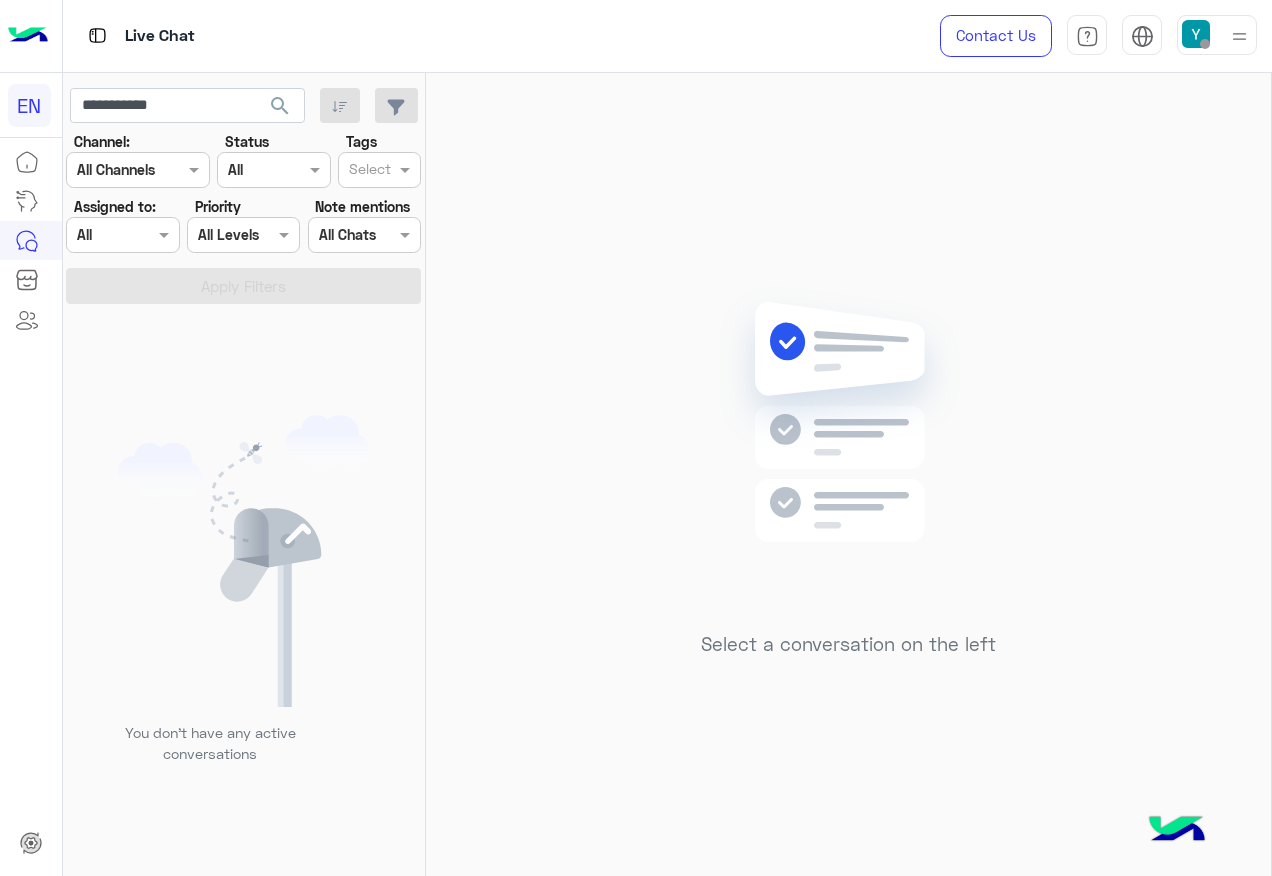 click on "search" 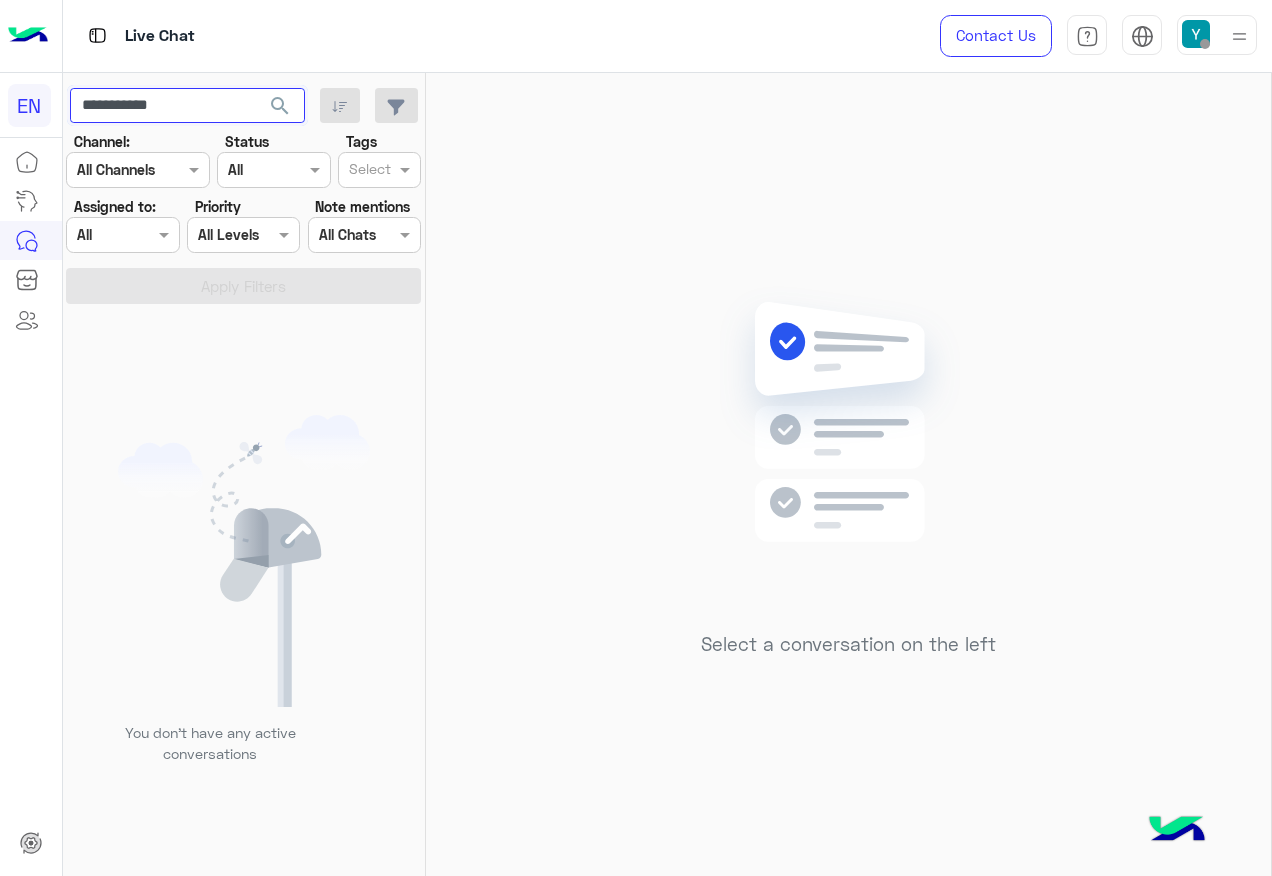 click on "**********" at bounding box center [187, 106] 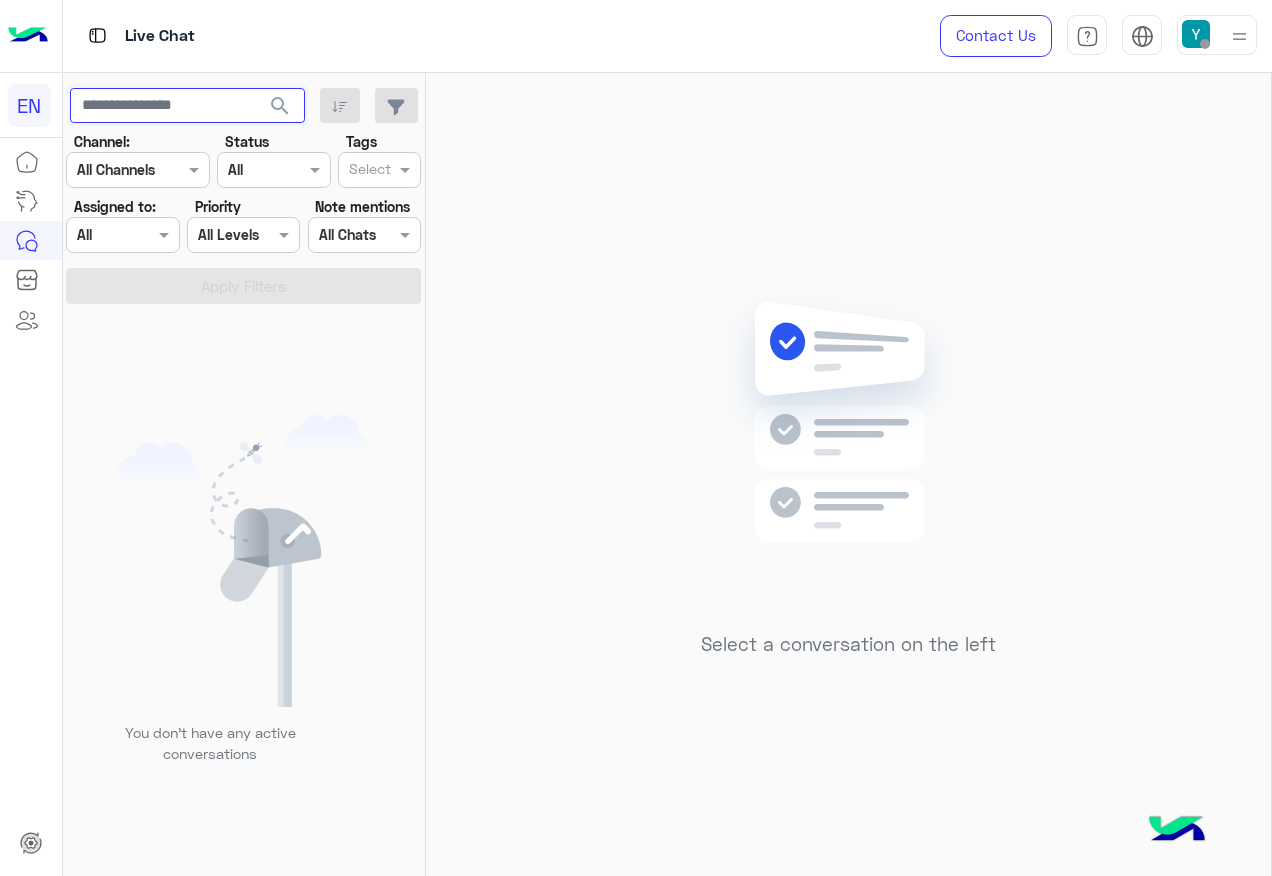 type 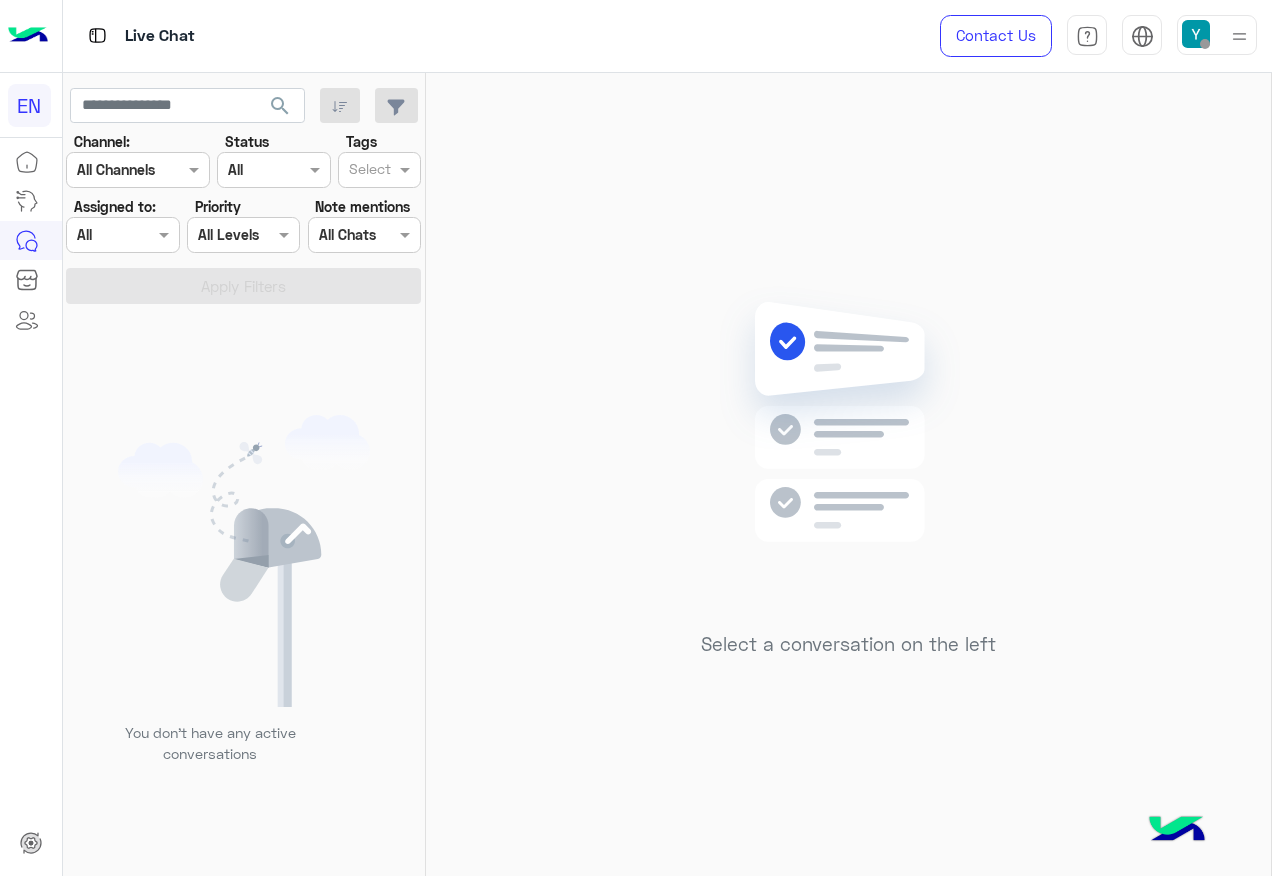 drag, startPoint x: 125, startPoint y: 396, endPoint x: 208, endPoint y: 223, distance: 191.88017 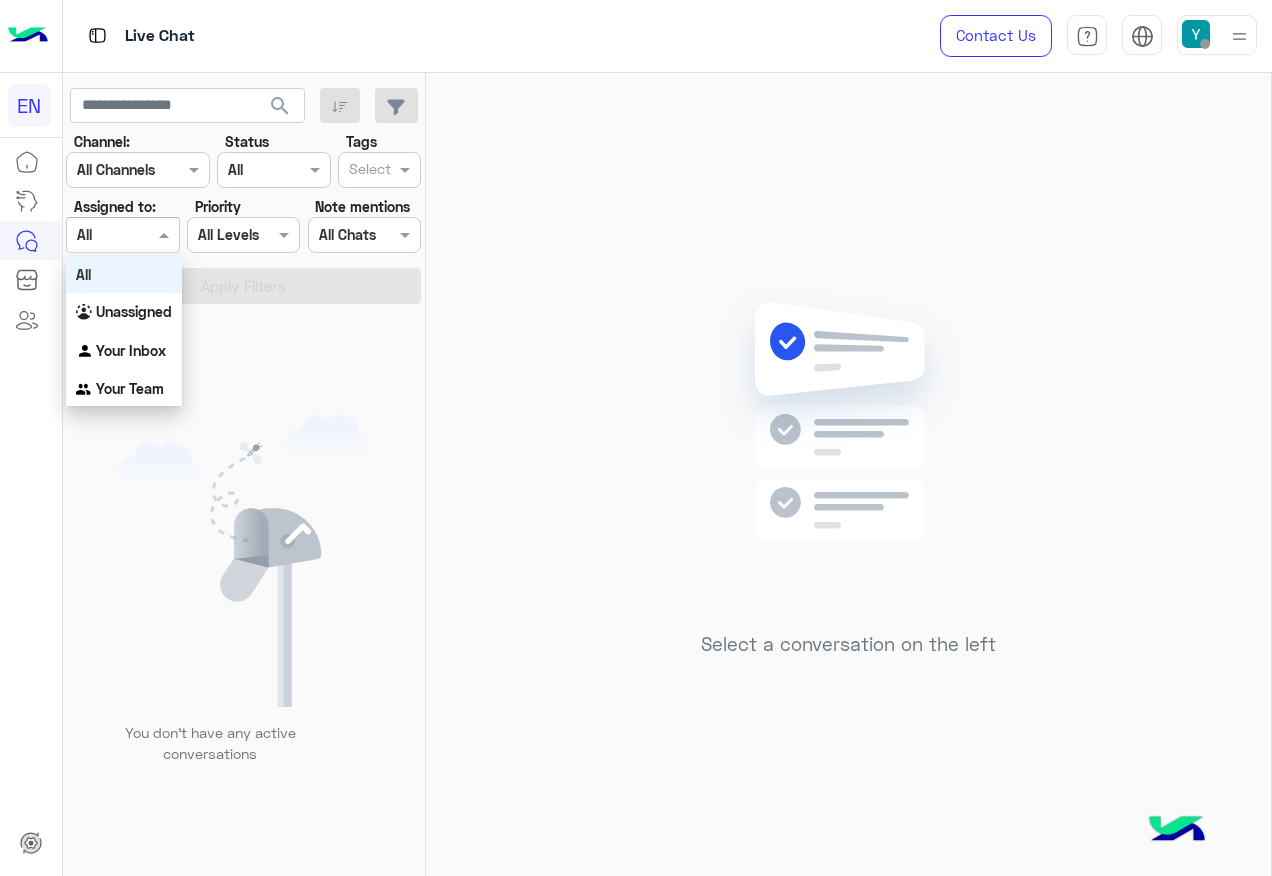 click on "All" at bounding box center [124, 274] 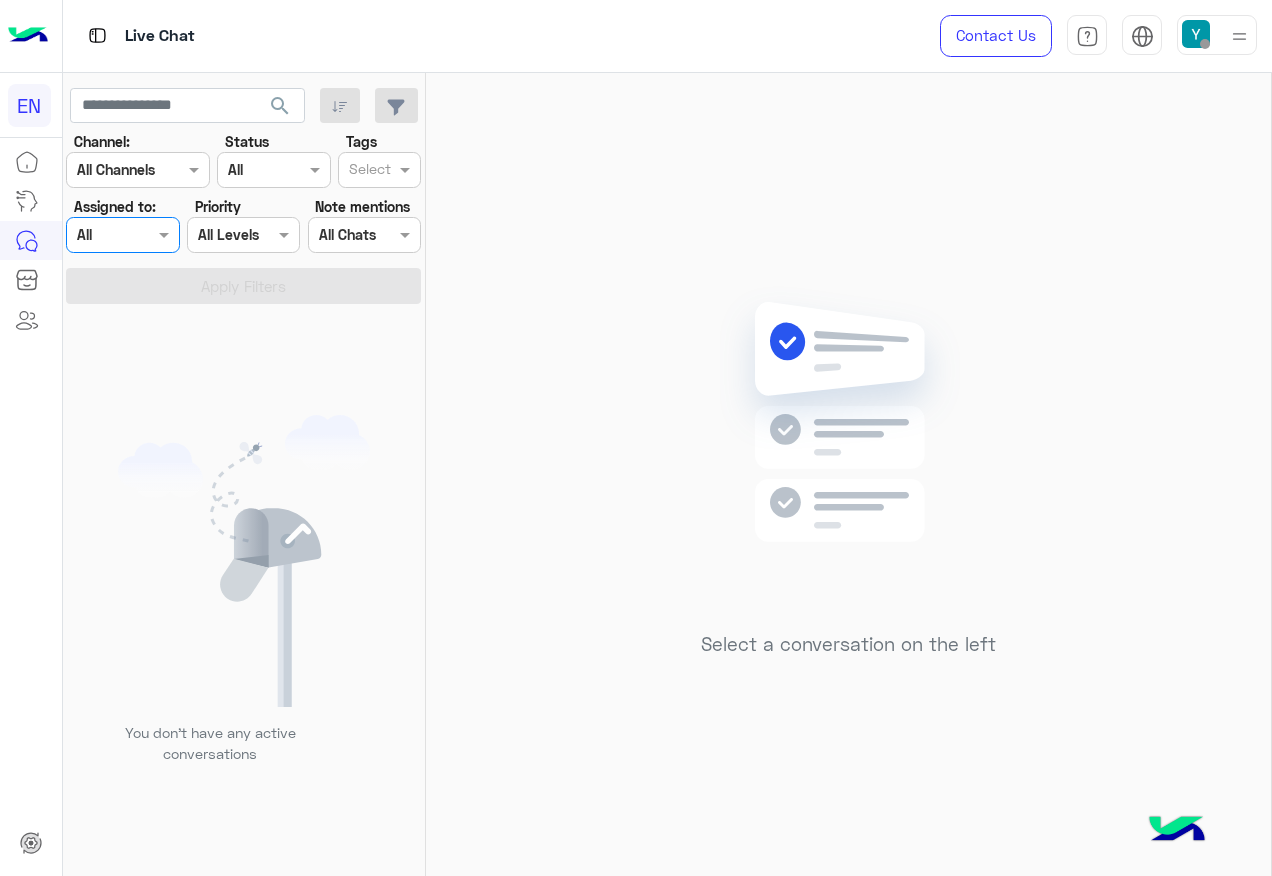 click on "Agent Filter All" at bounding box center [122, 235] 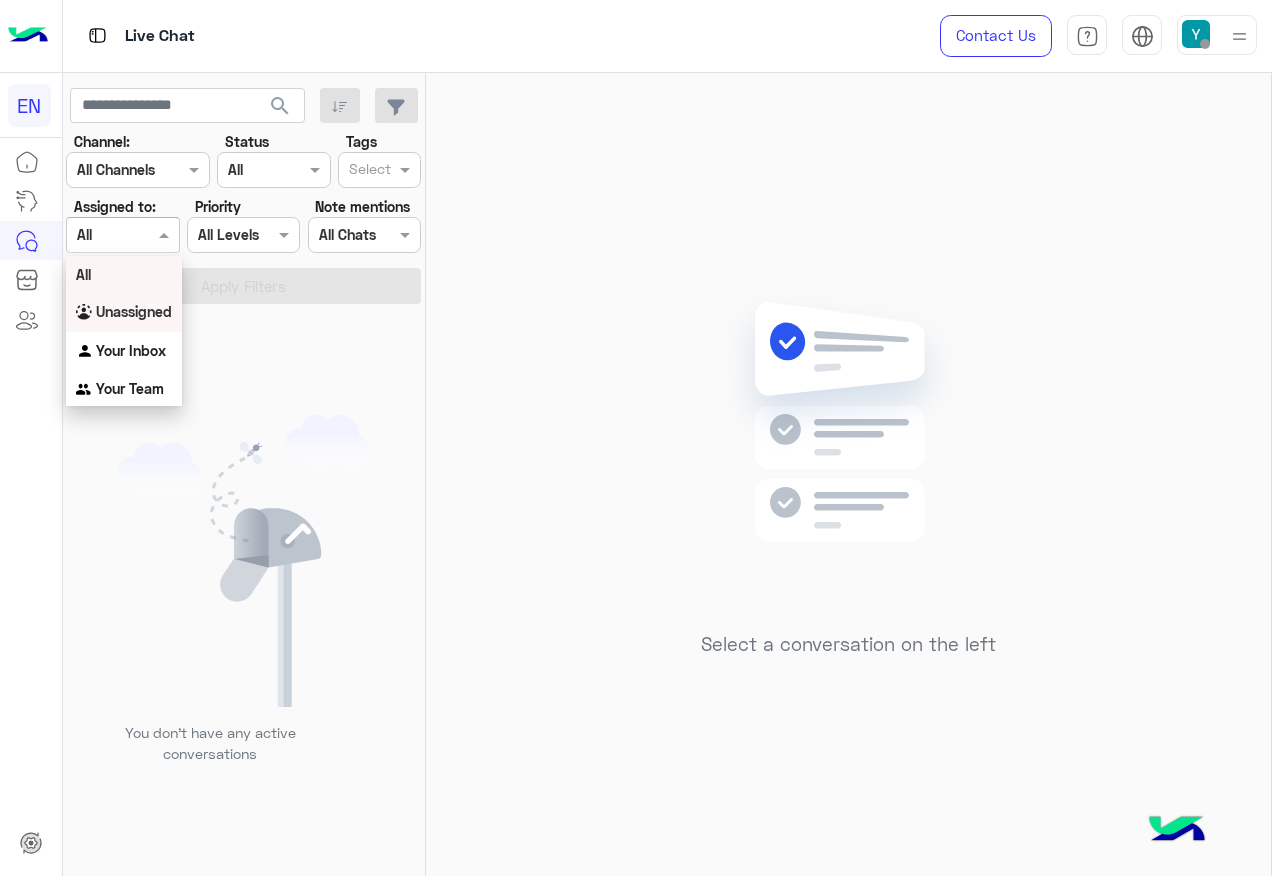 drag, startPoint x: 129, startPoint y: 308, endPoint x: 140, endPoint y: 301, distance: 13.038404 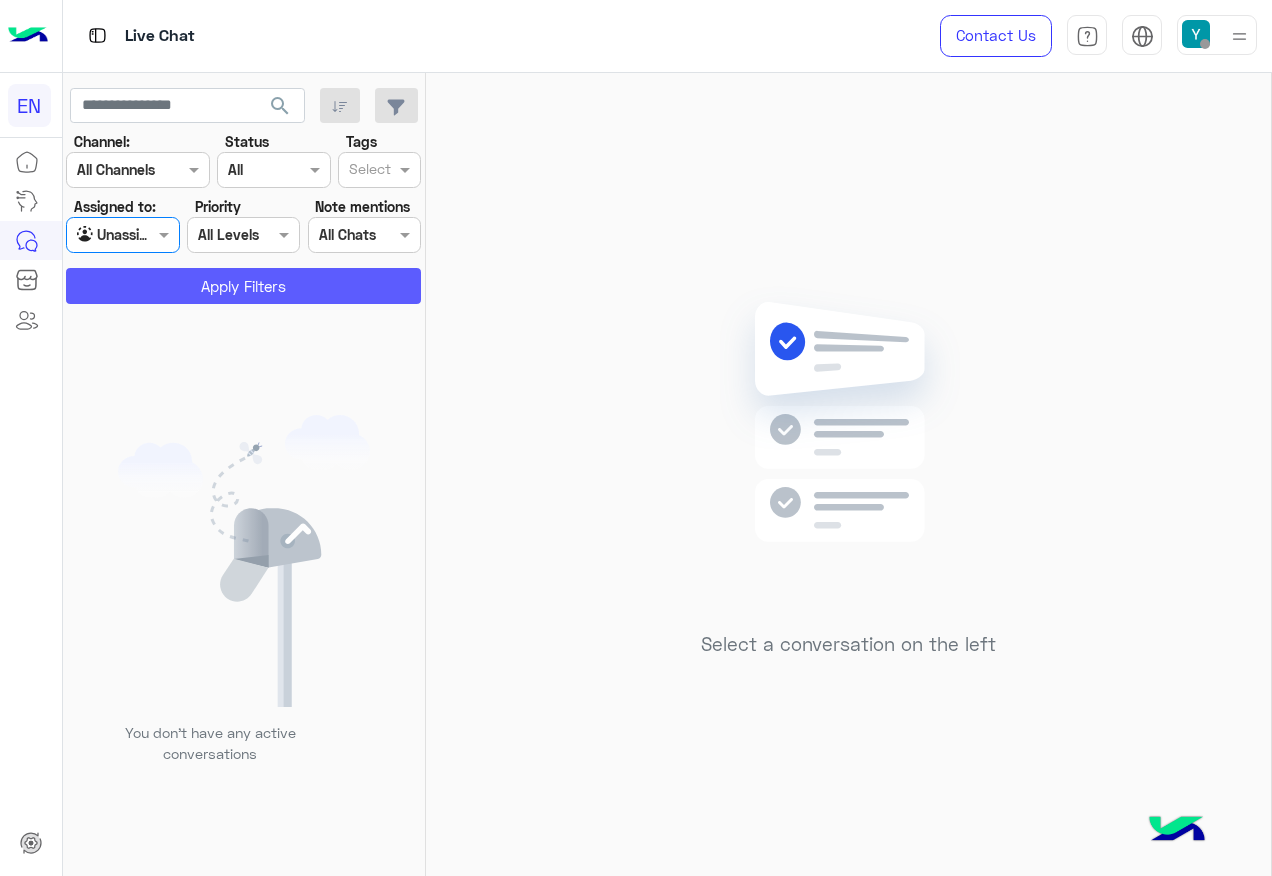 click on "Apply Filters" 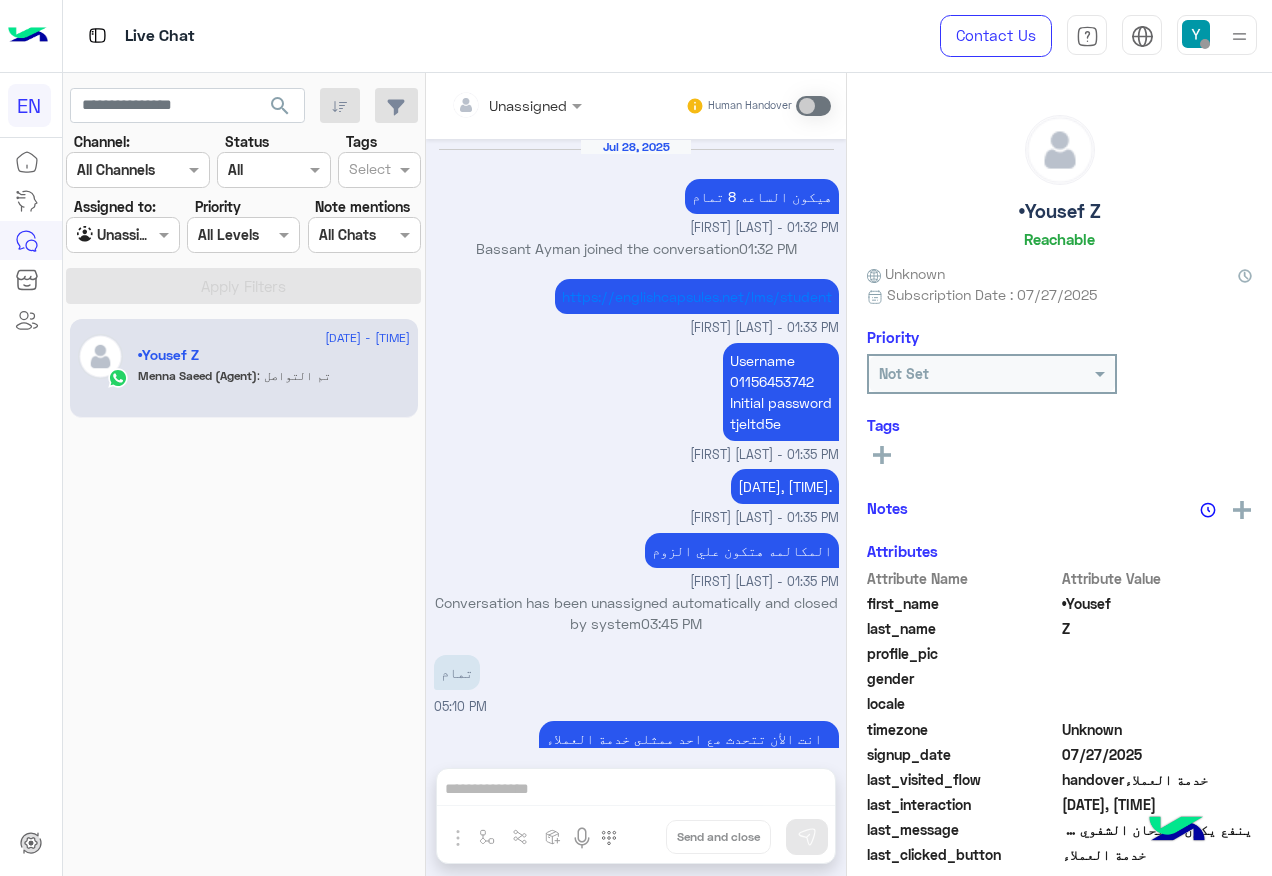 scroll, scrollTop: 1339, scrollLeft: 0, axis: vertical 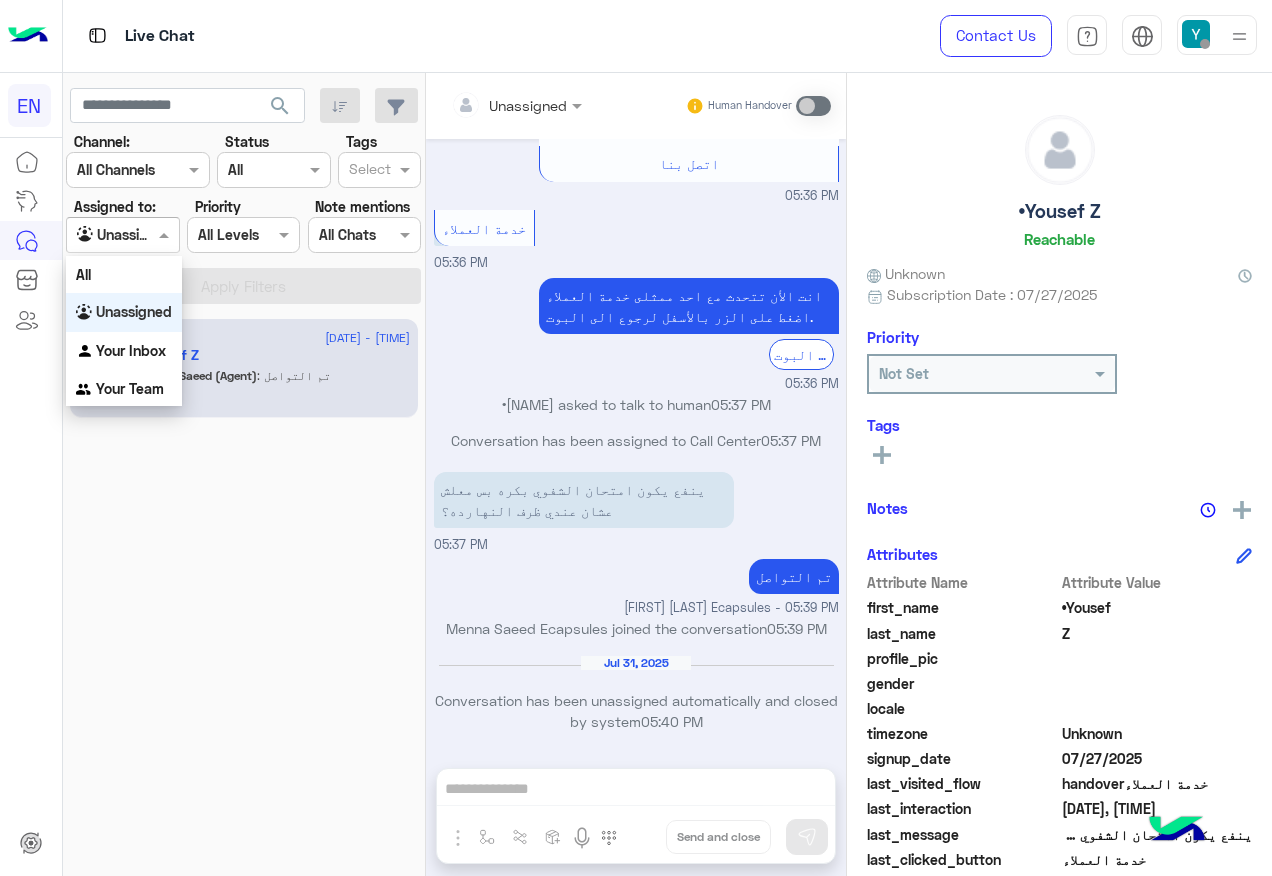 click at bounding box center (166, 234) 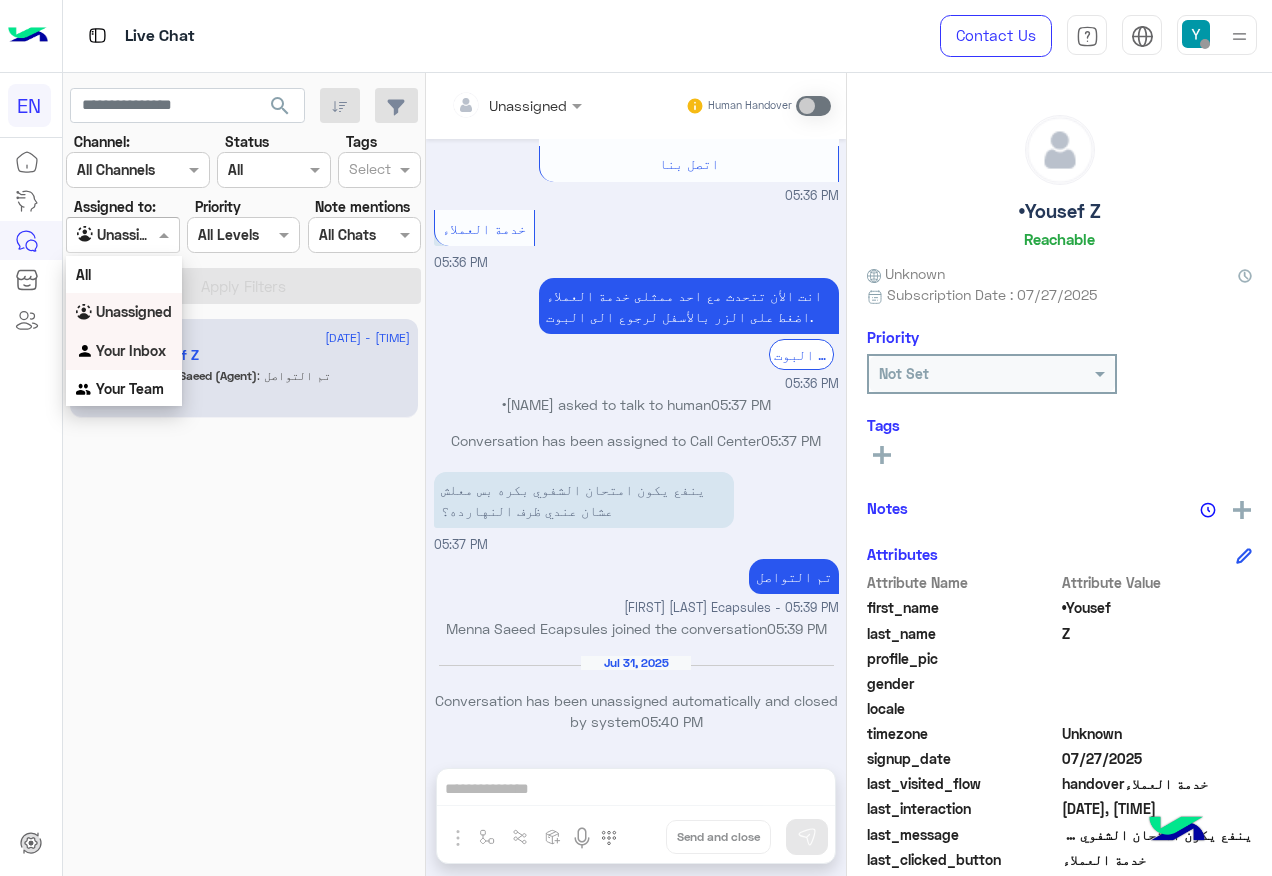 drag, startPoint x: 135, startPoint y: 343, endPoint x: 158, endPoint y: 269, distance: 77.491936 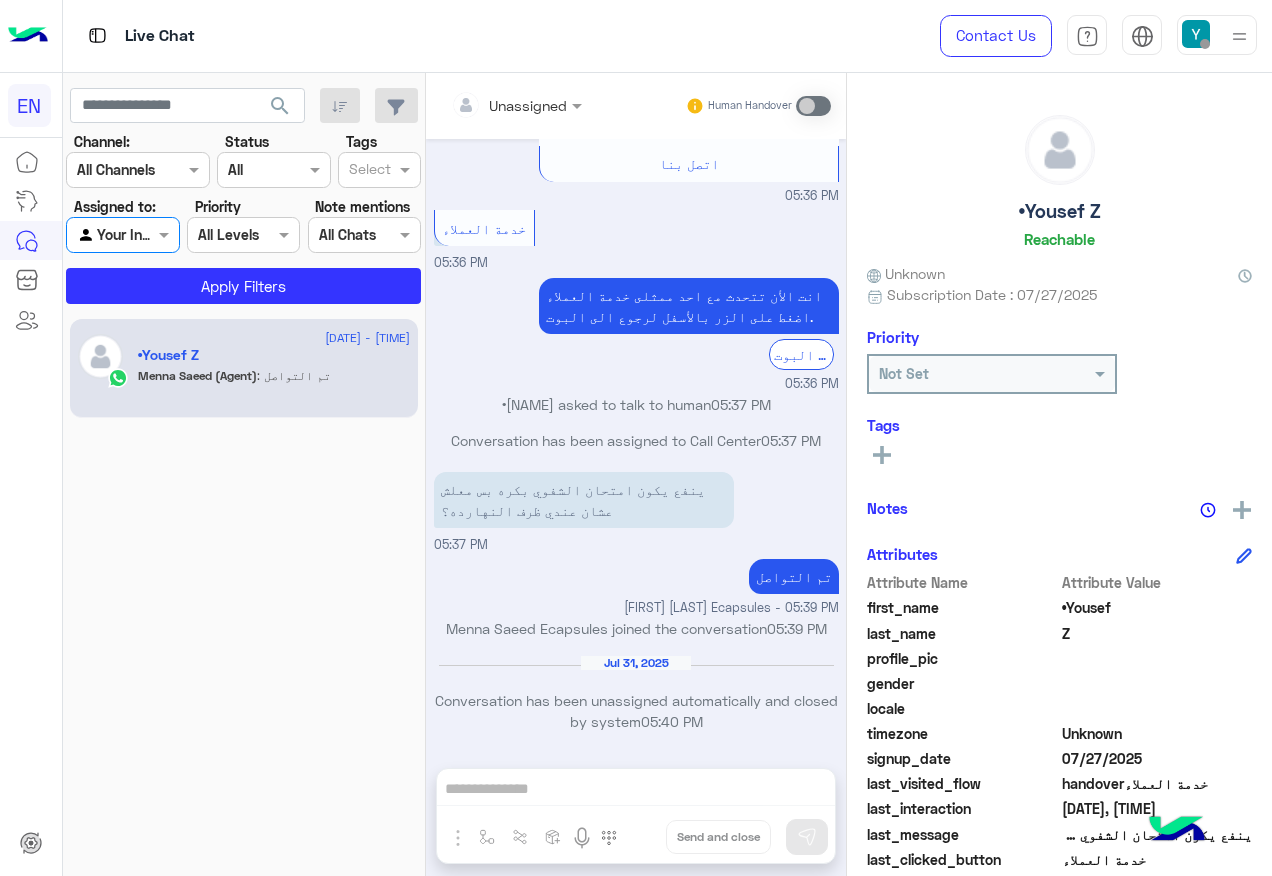 click on "Channel: Channel All Channels Status Channel All Tags Select Assigned to: Agent Filter Your Inbox Priority All Levels All Levels Note mentions Select All Chats Apply Filters" 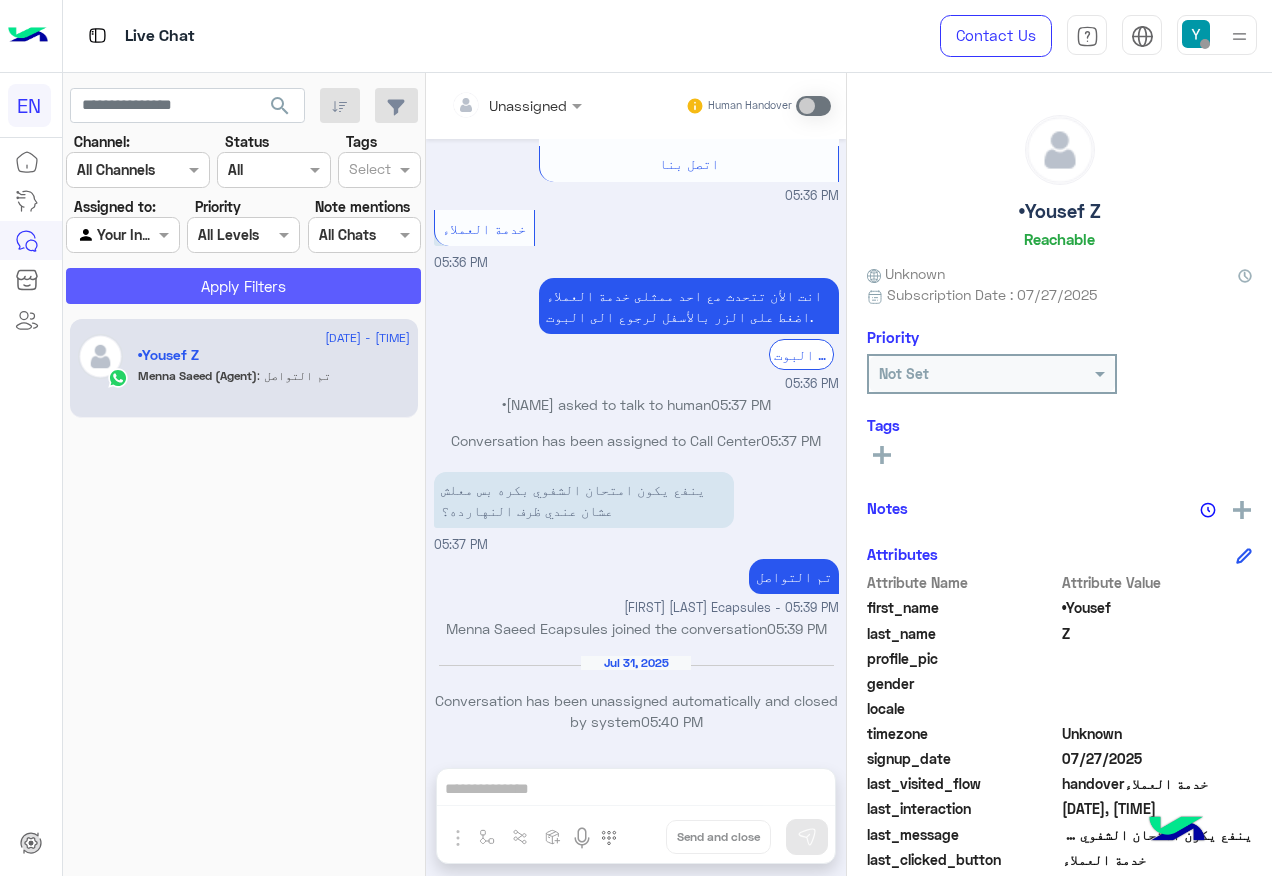 click on "Apply Filters" 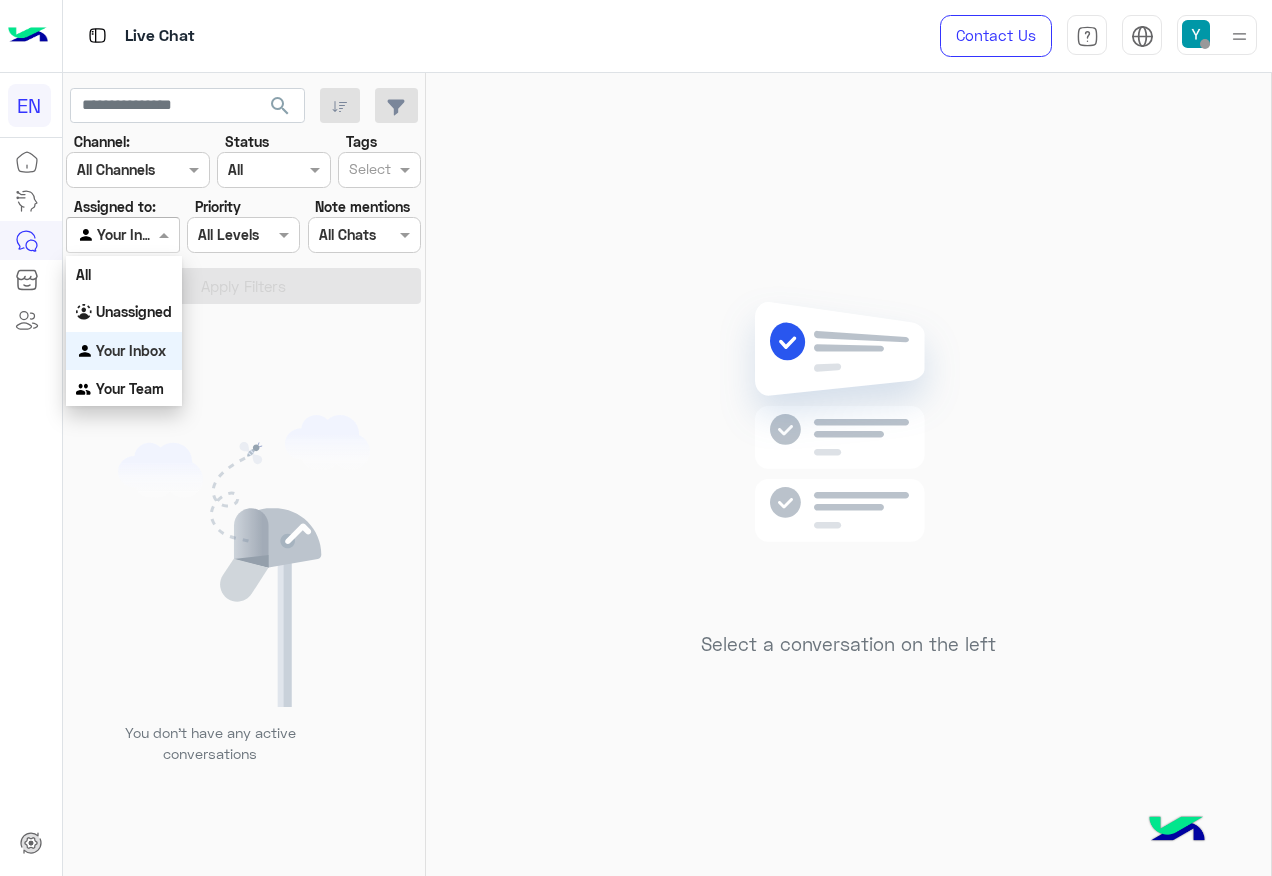 click at bounding box center [166, 234] 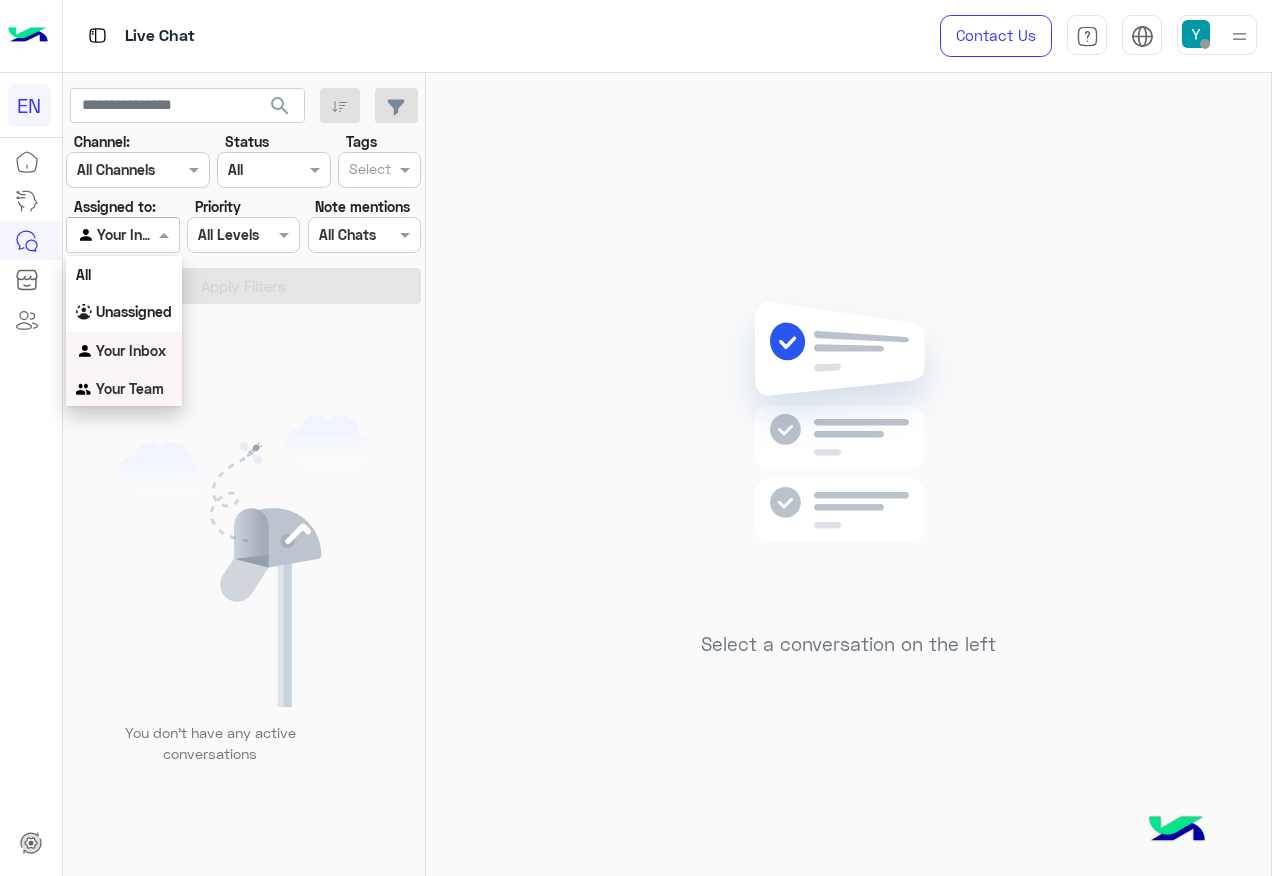 drag, startPoint x: 132, startPoint y: 378, endPoint x: 161, endPoint y: 316, distance: 68.44706 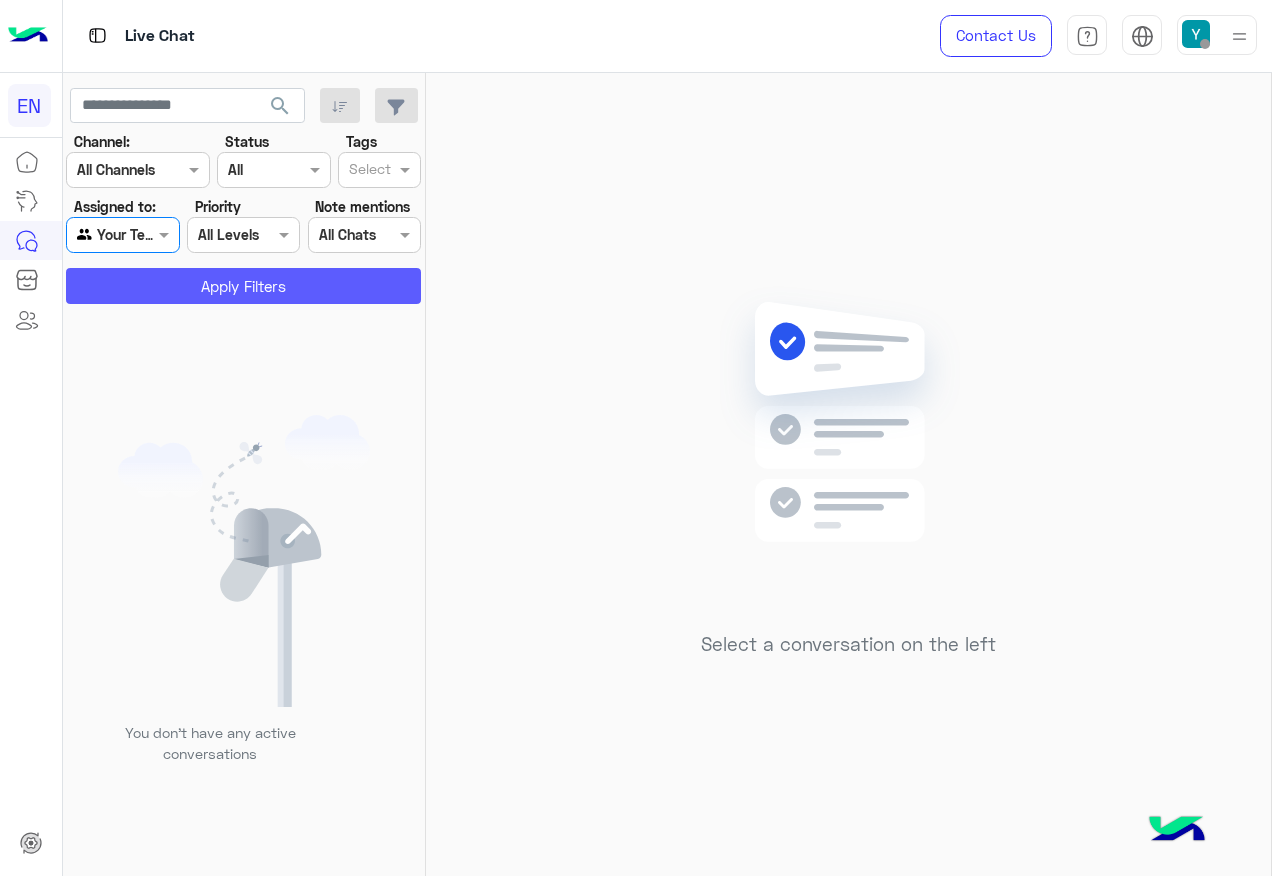 click on "Apply Filters" 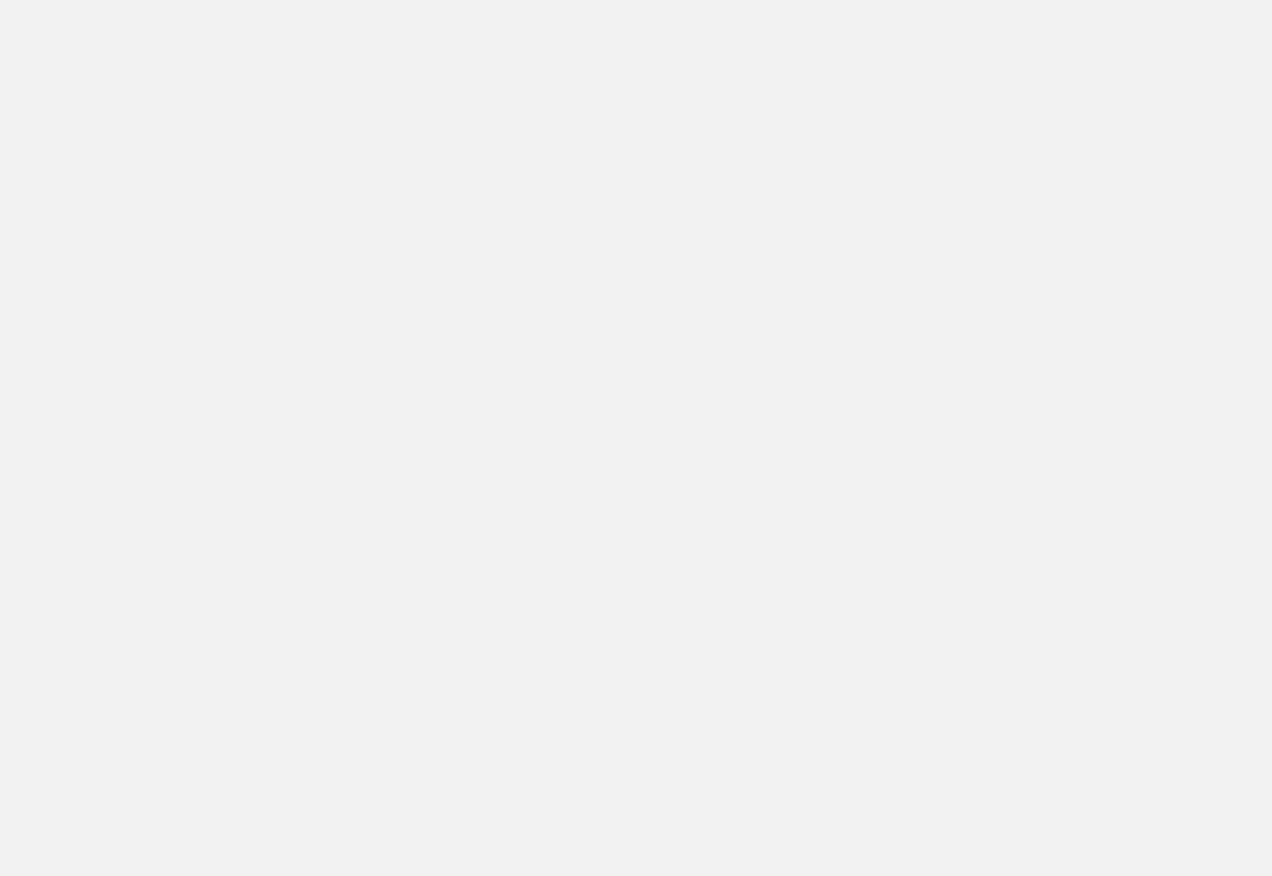 scroll, scrollTop: 0, scrollLeft: 0, axis: both 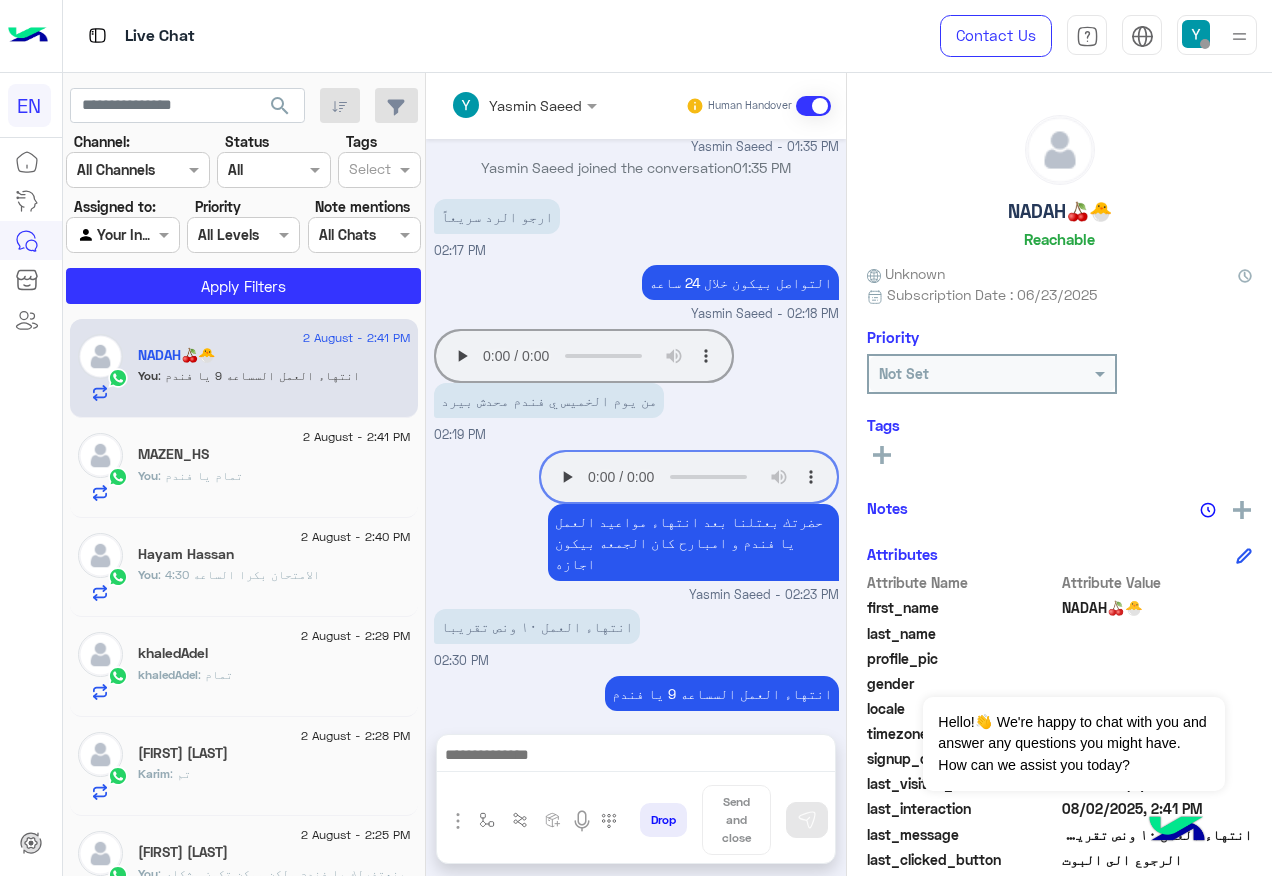 click on "ارجو الرد سريعاً   02:17 PM" at bounding box center (636, 227) 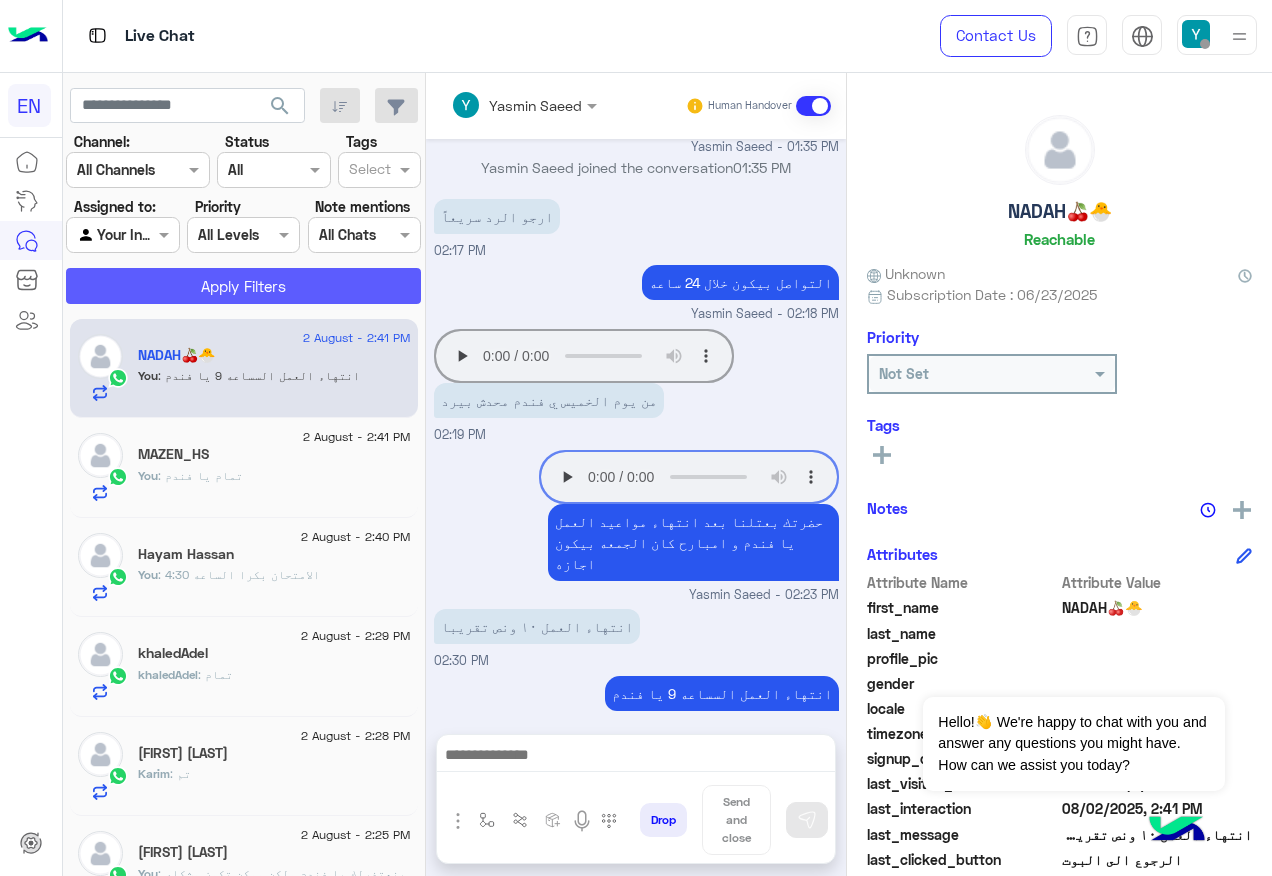 click on "Apply Filters" 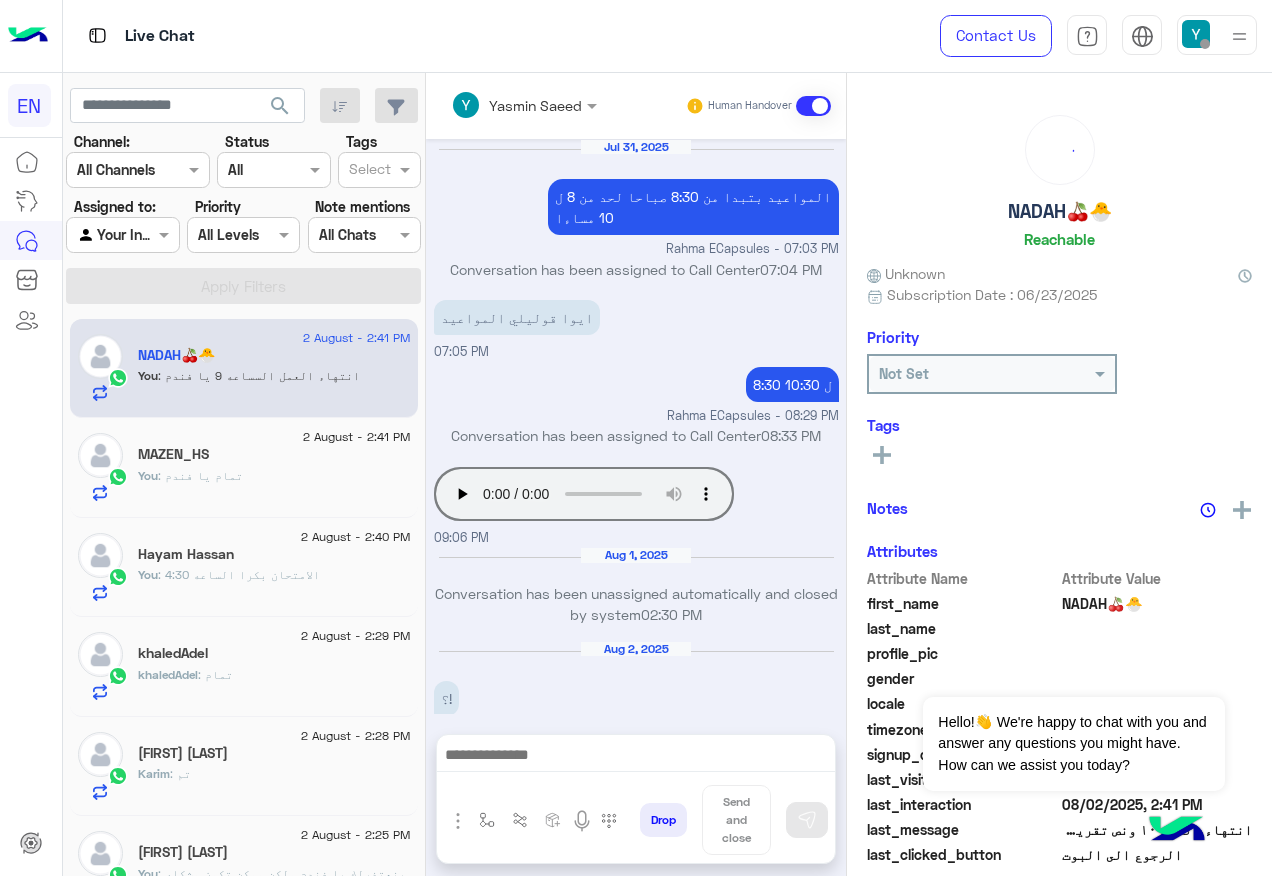 scroll, scrollTop: 912, scrollLeft: 0, axis: vertical 